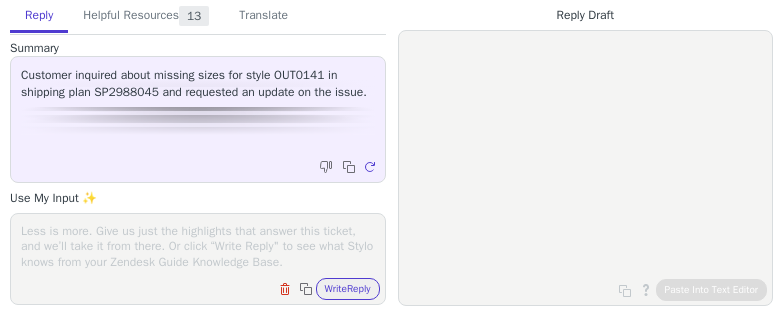 scroll, scrollTop: 0, scrollLeft: 0, axis: both 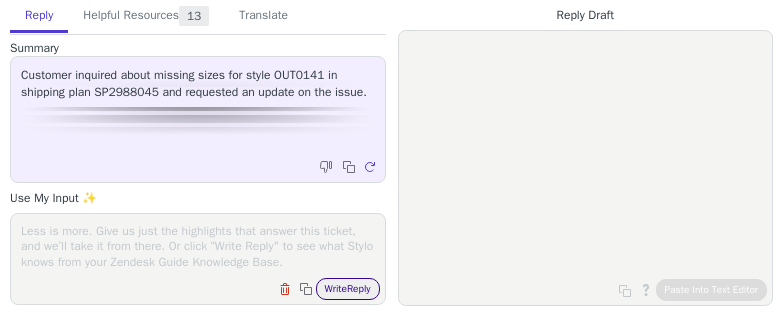 click on "Write  Reply" at bounding box center (348, 289) 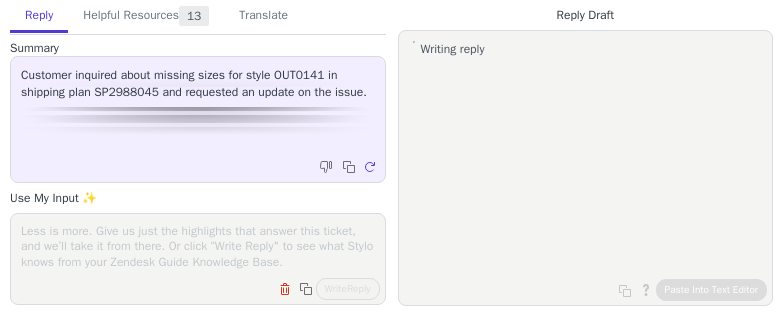 click at bounding box center (198, 246) 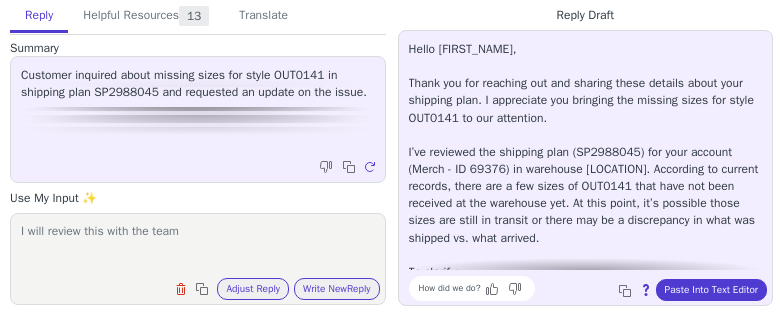 click on "I will review this with the team" at bounding box center [198, 246] 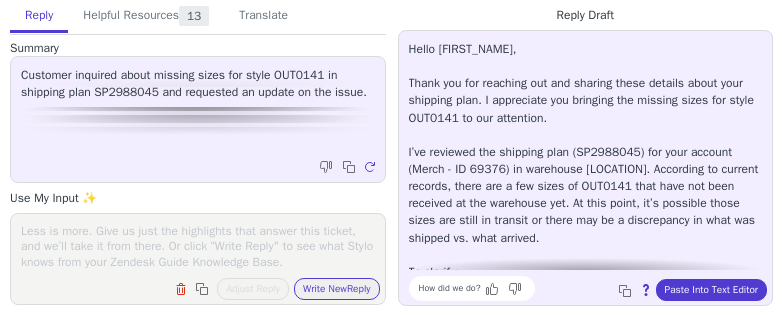 paste on "I will review this with the receiving team and see if they are missing of if they are still working on this get back to you." 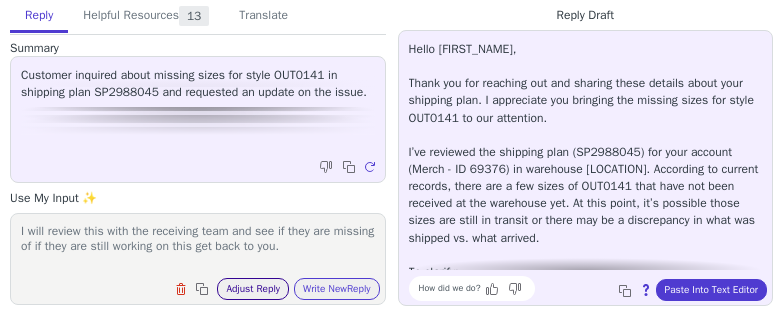 type on "I will review this with the receiving team and see if they are missing of if they are still working on this get back to you." 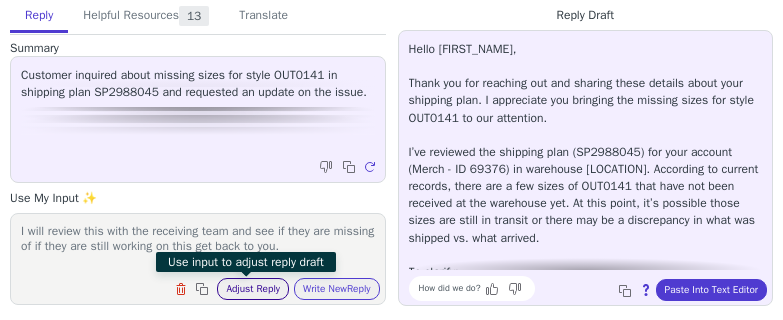 click on "Adjust Reply" at bounding box center (253, 289) 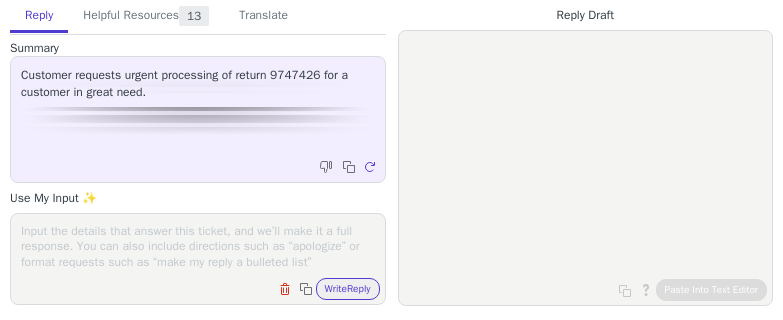 scroll, scrollTop: 0, scrollLeft: 0, axis: both 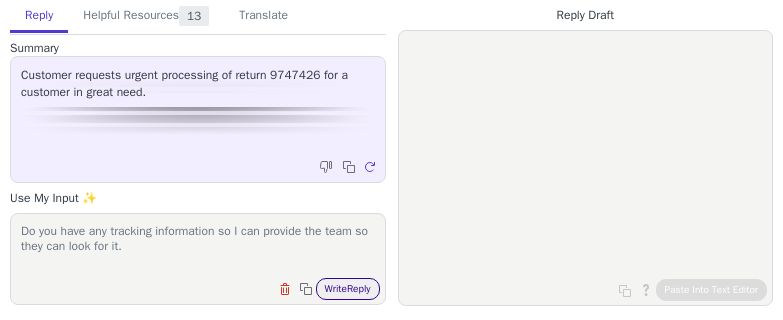 type on "Do you have any tracking information so I can provide the team so they can look for it." 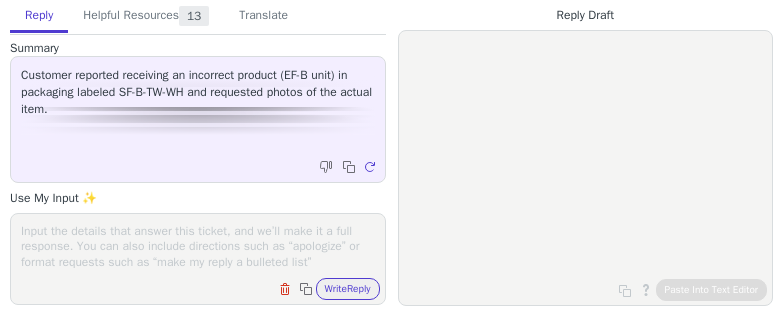 scroll, scrollTop: 0, scrollLeft: 0, axis: both 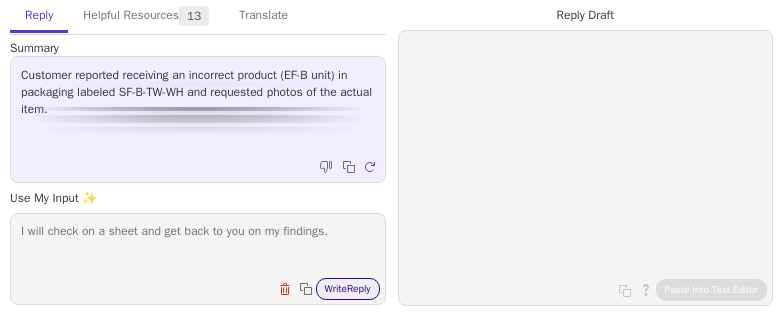 type on "I will check on a sheet and get back to you on my findings." 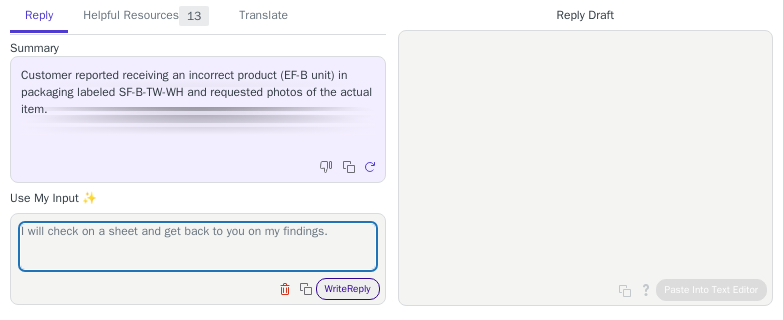 click on "Write  Reply" at bounding box center (348, 289) 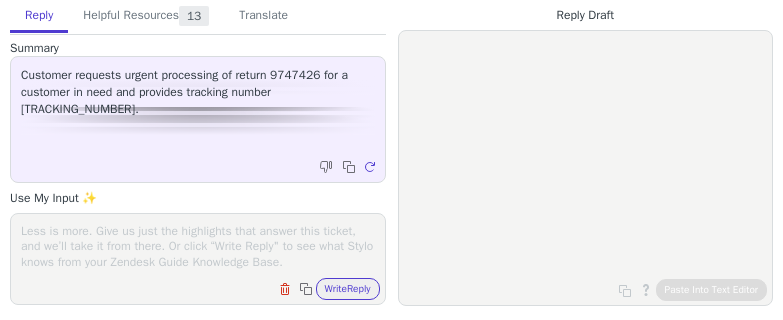 scroll, scrollTop: 0, scrollLeft: 0, axis: both 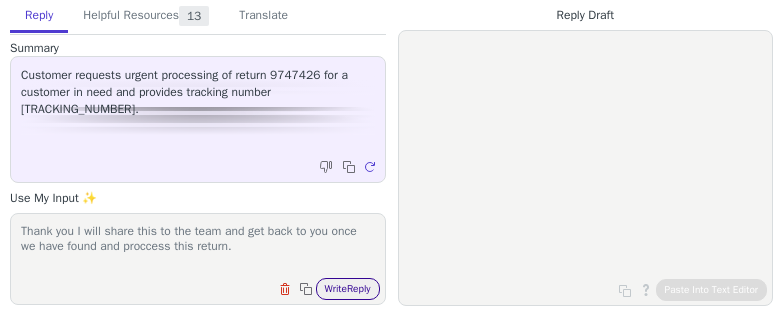 type on "Thank you I will share this to the team and get back to you once we have found and proccess this return." 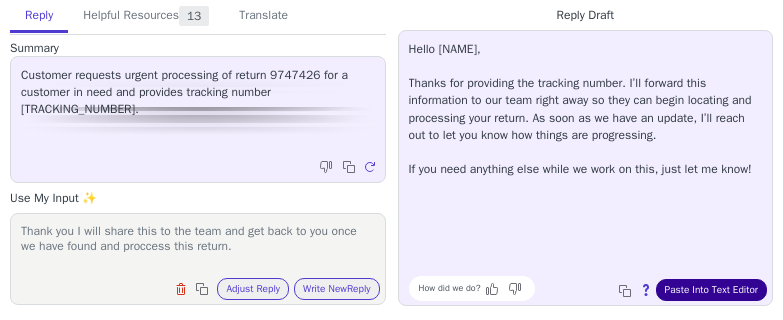 click on "Paste Into Text Editor" at bounding box center [711, 290] 